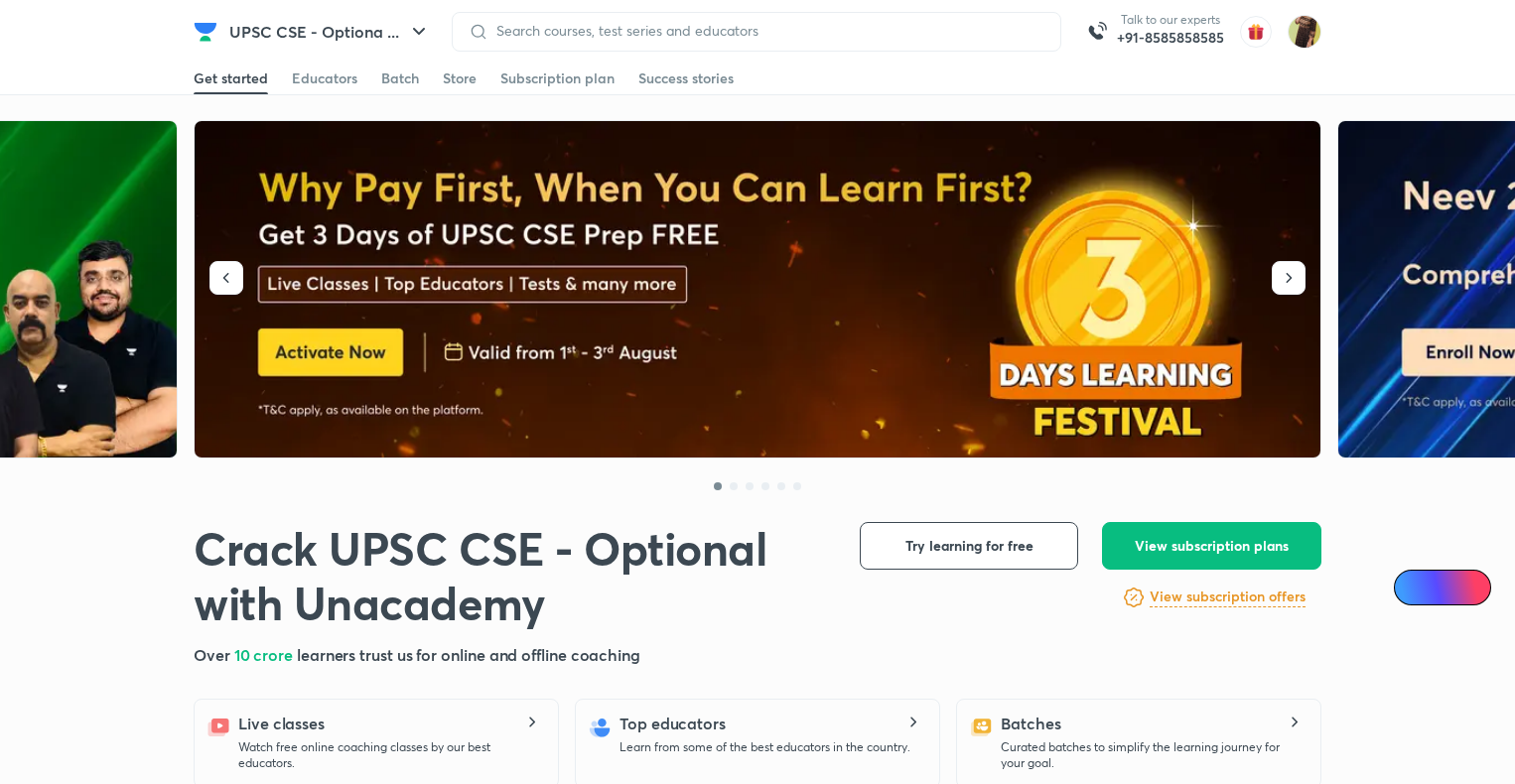 scroll, scrollTop: 0, scrollLeft: 0, axis: both 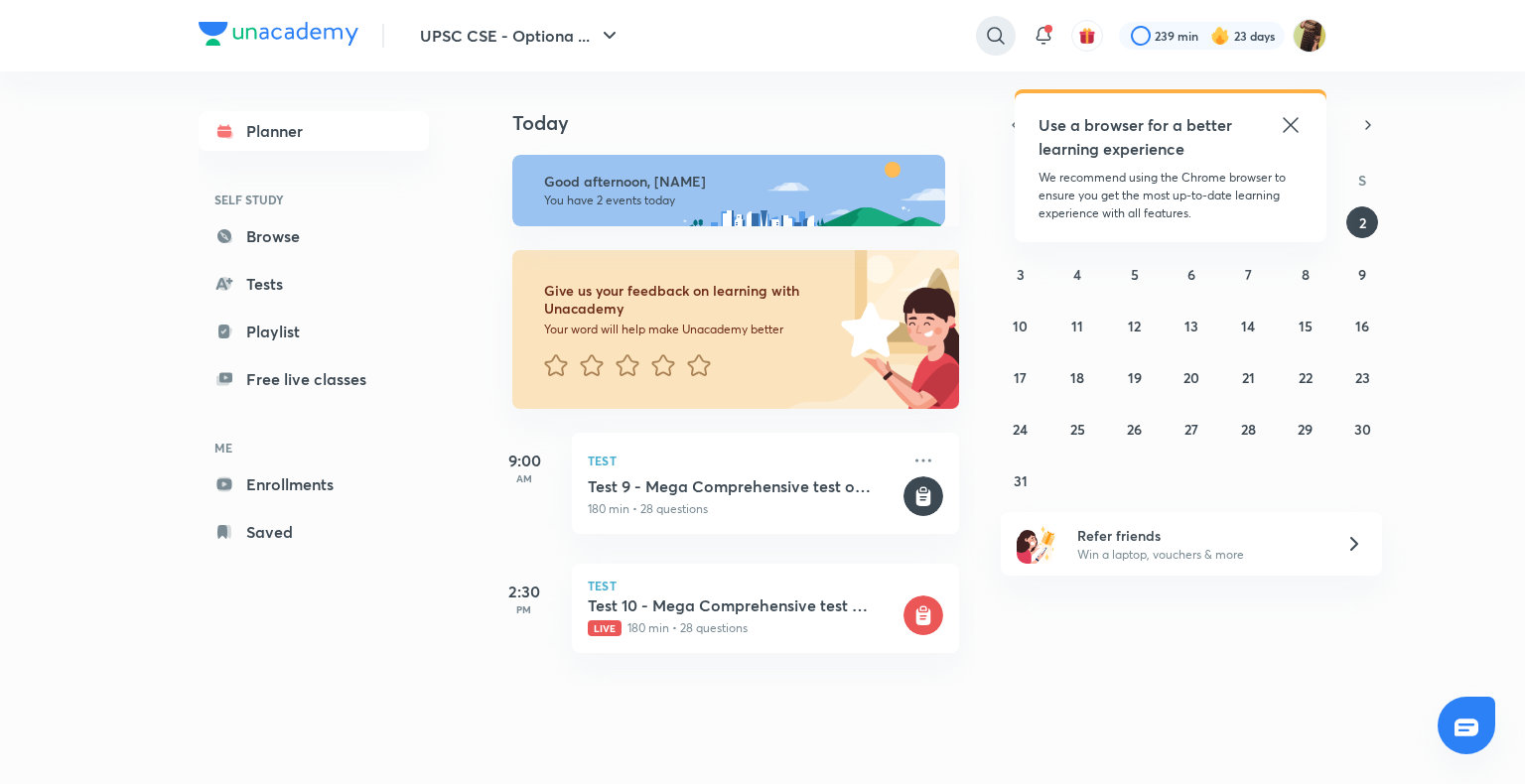 click 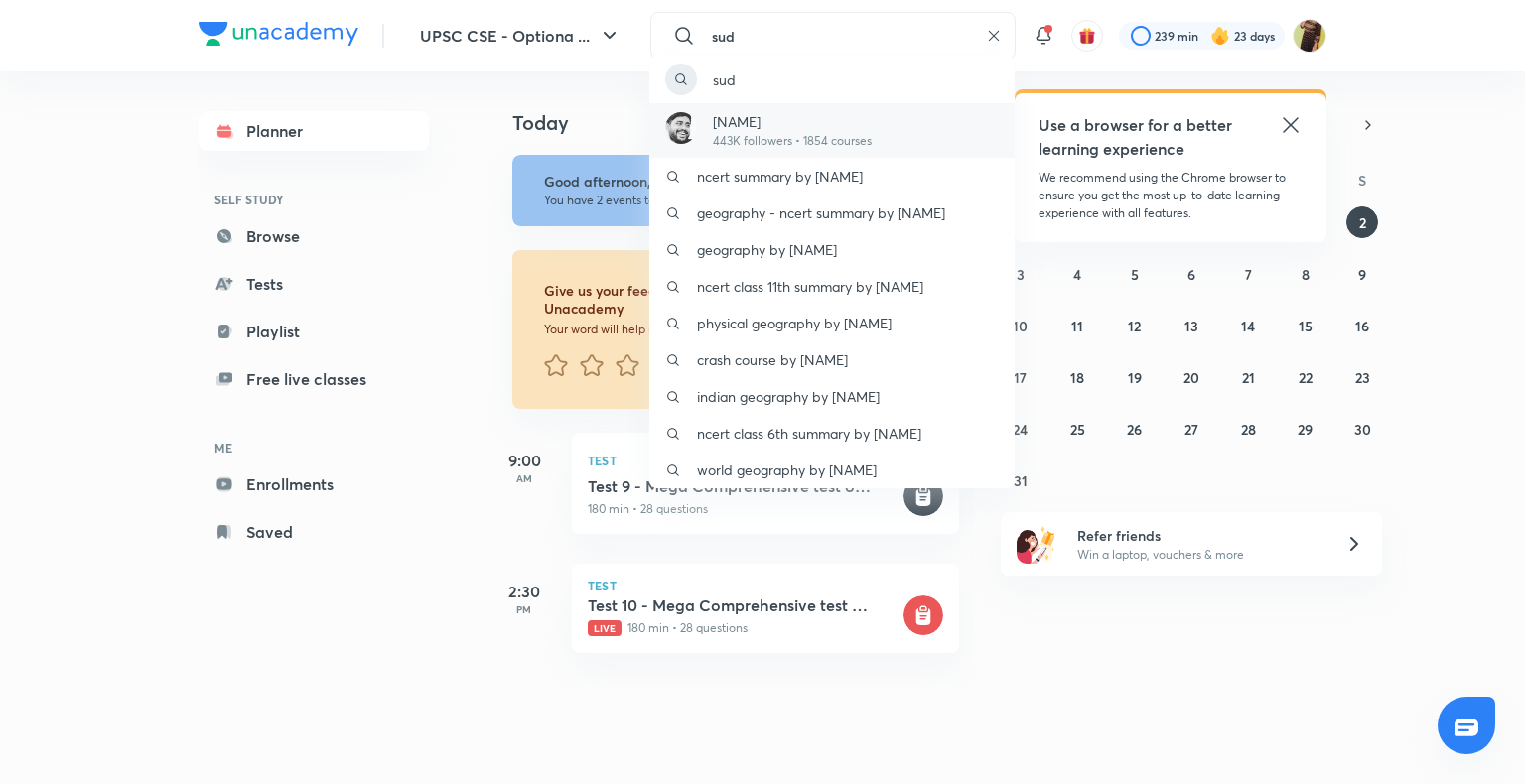type on "sud" 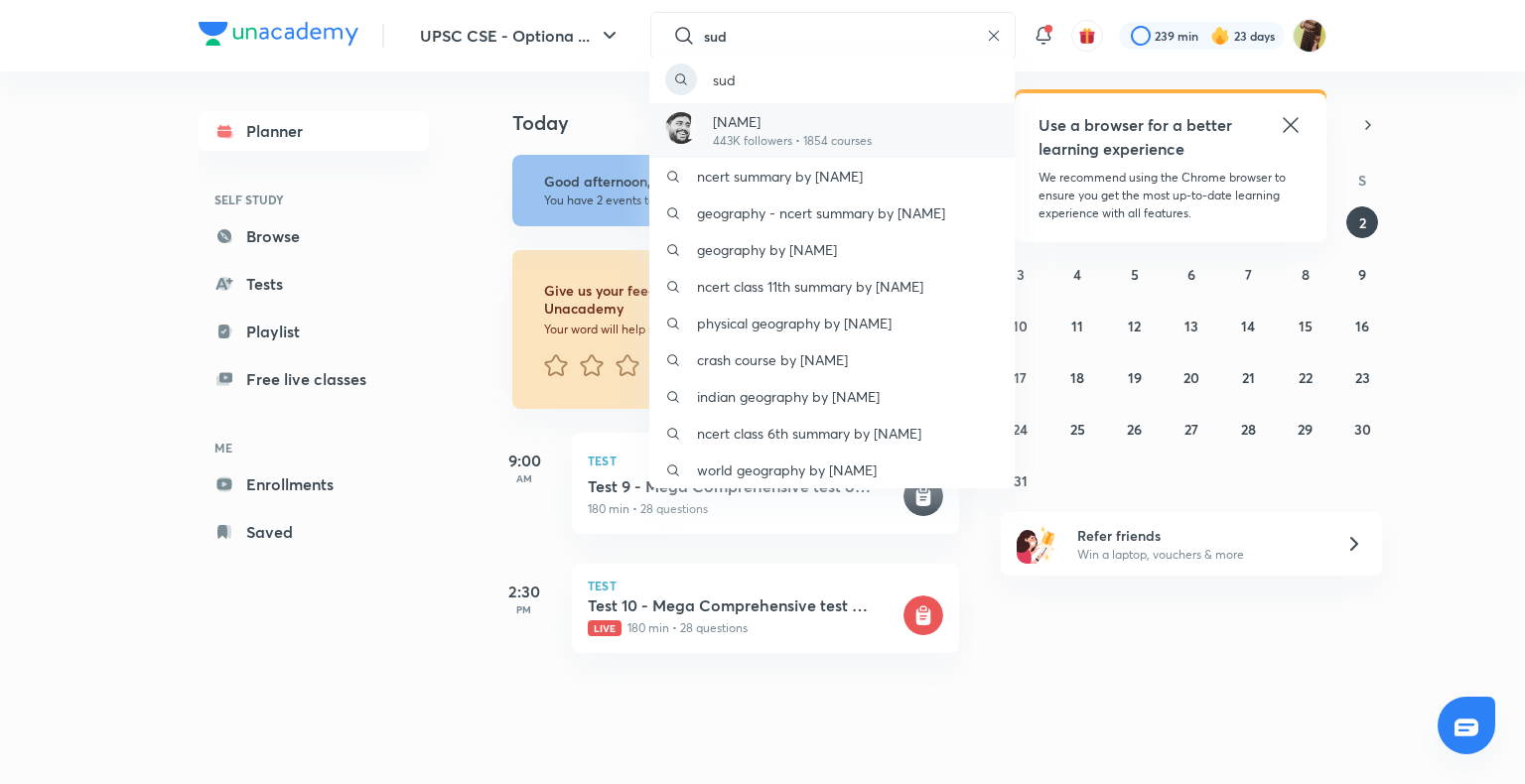 click on "[FIRST] [LAST]" at bounding box center (792, 121) 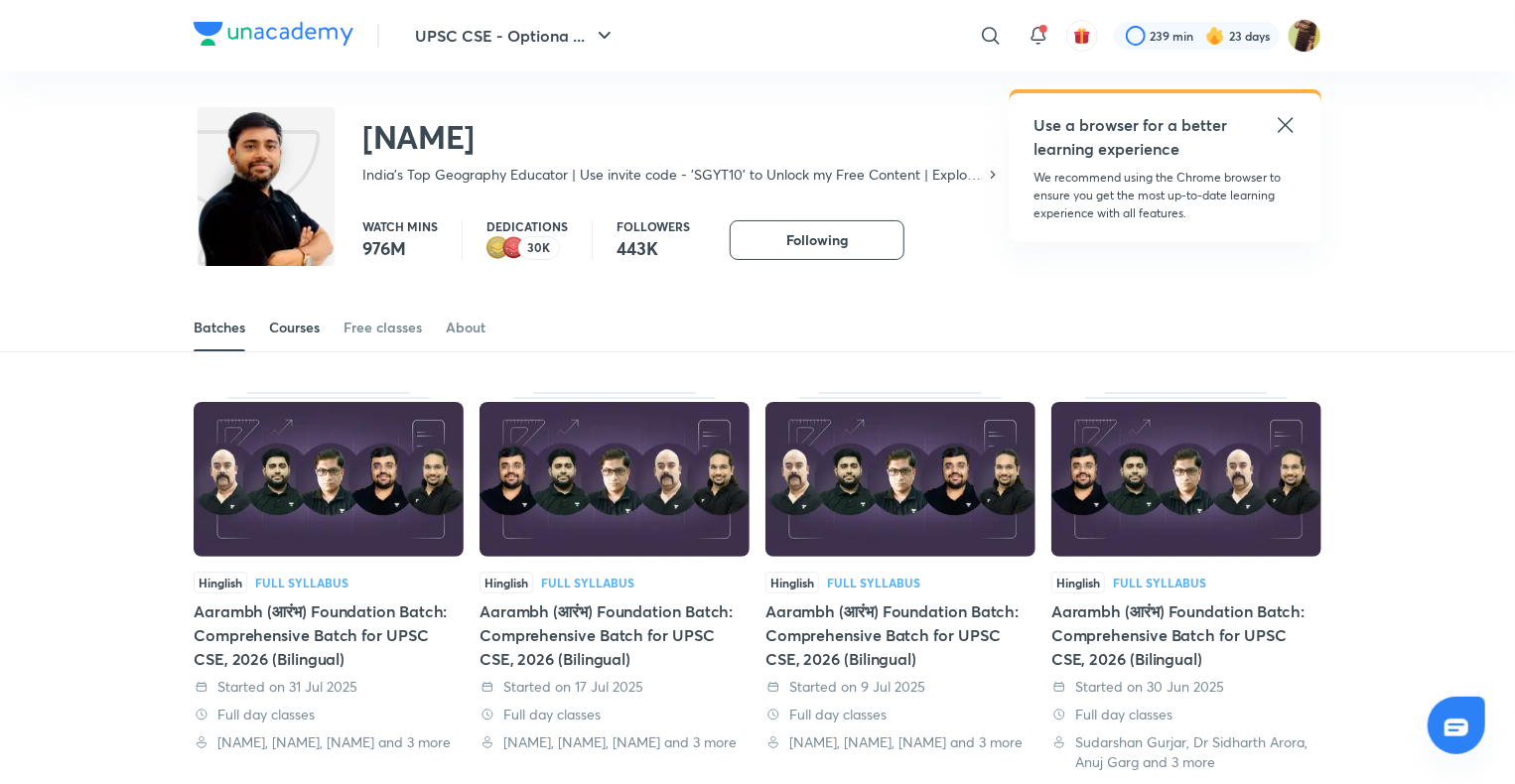 click on "Courses" at bounding box center [294, 327] 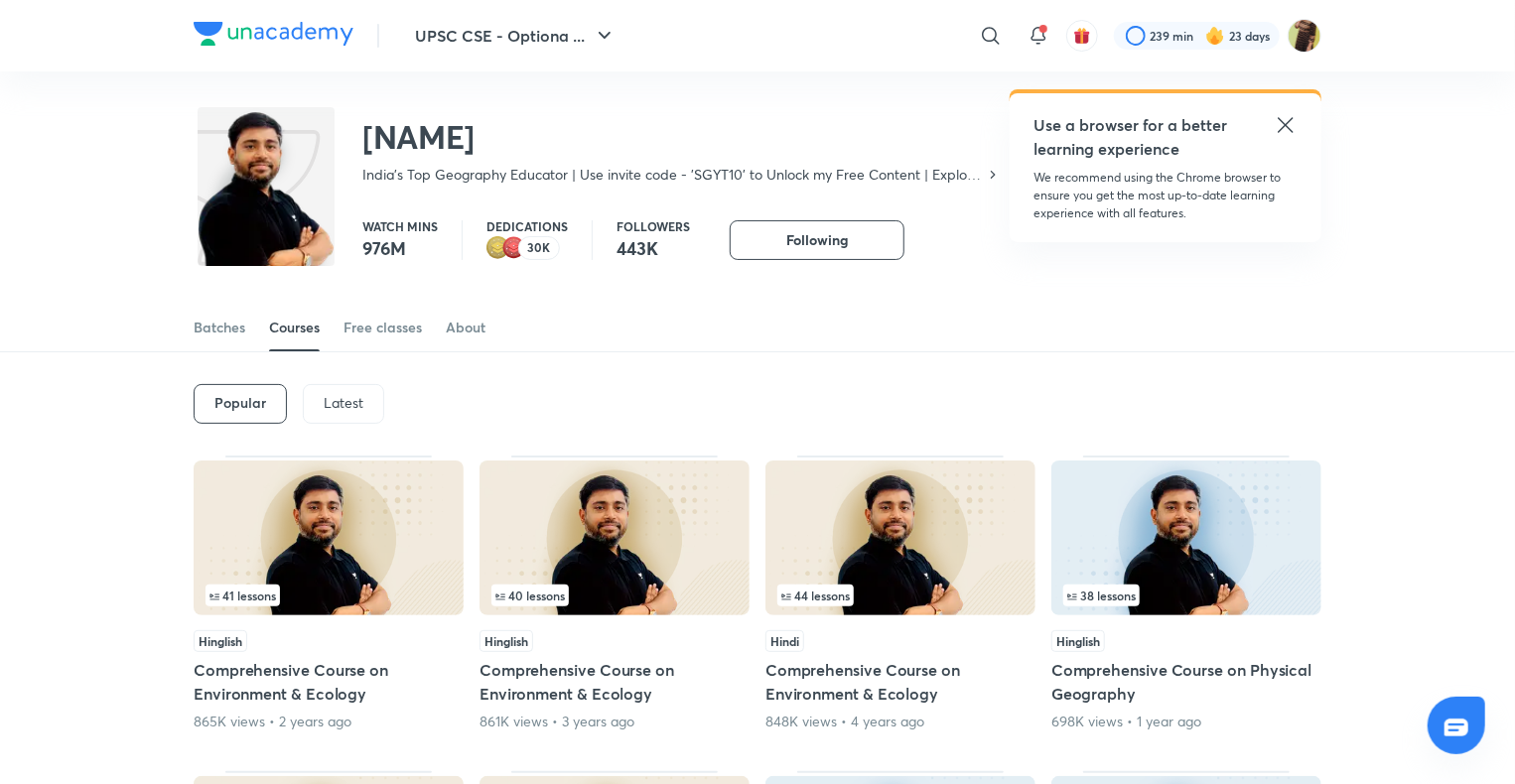 click on "Latest" at bounding box center (344, 404) 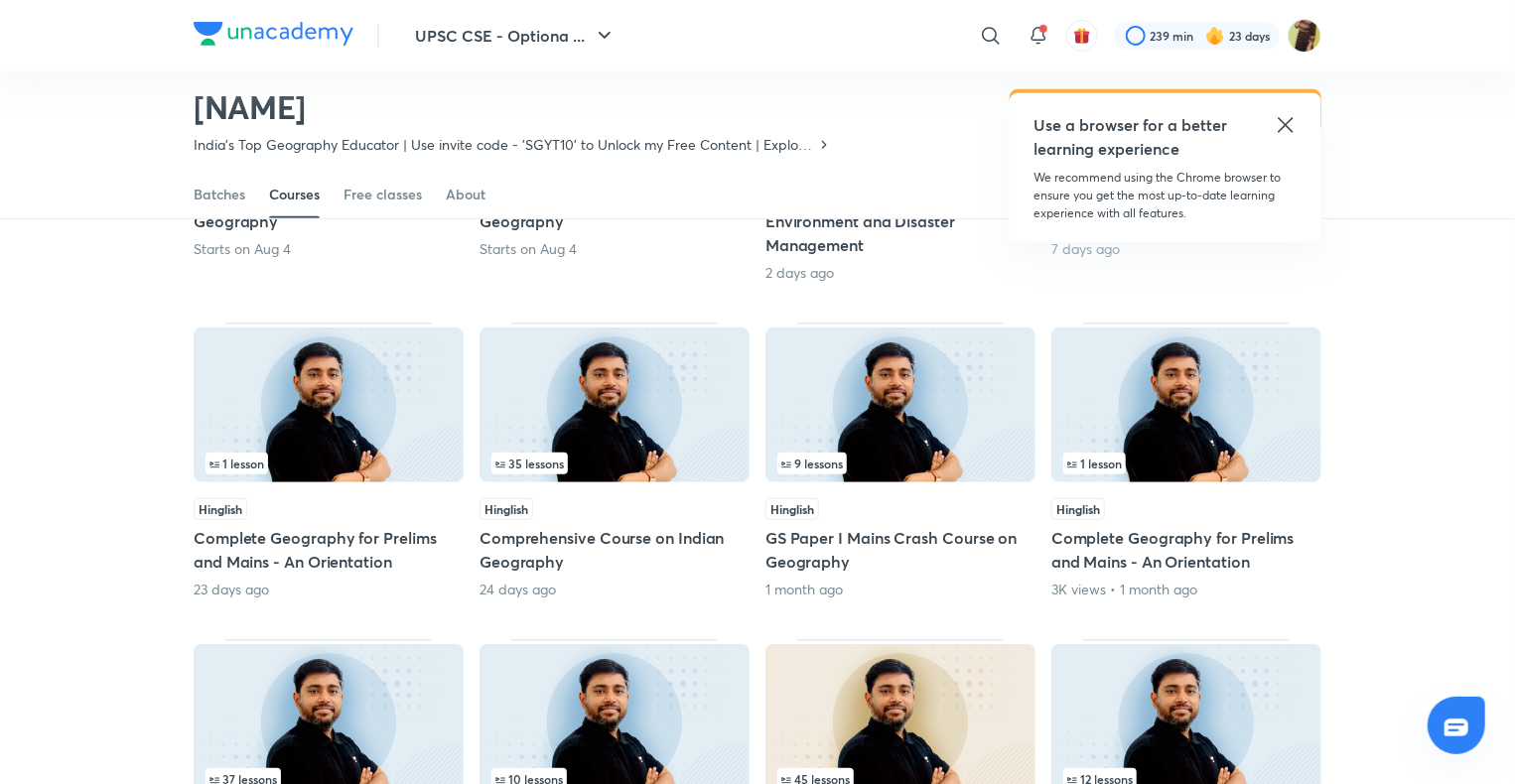 scroll, scrollTop: 415, scrollLeft: 0, axis: vertical 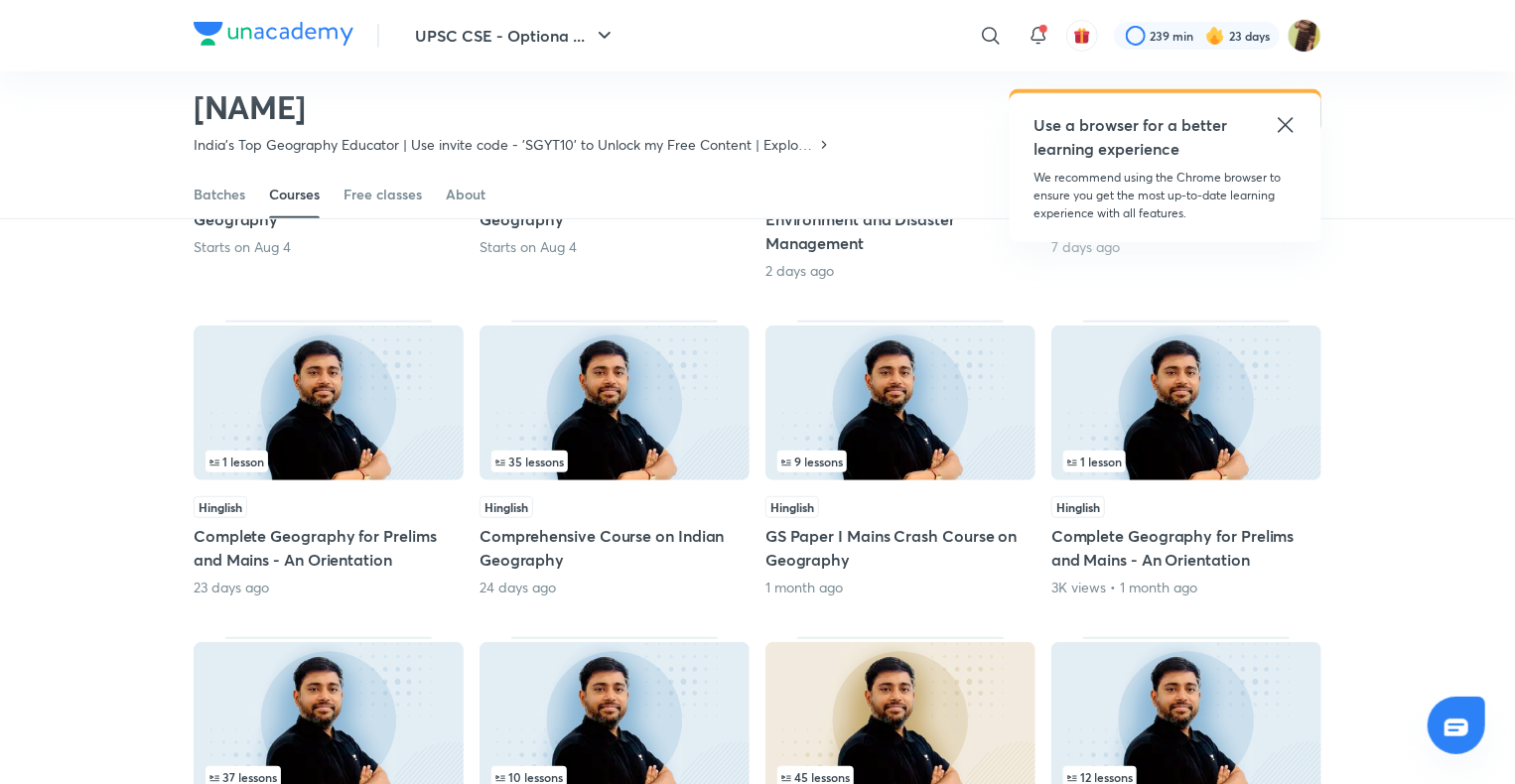 click at bounding box center (615, 403) 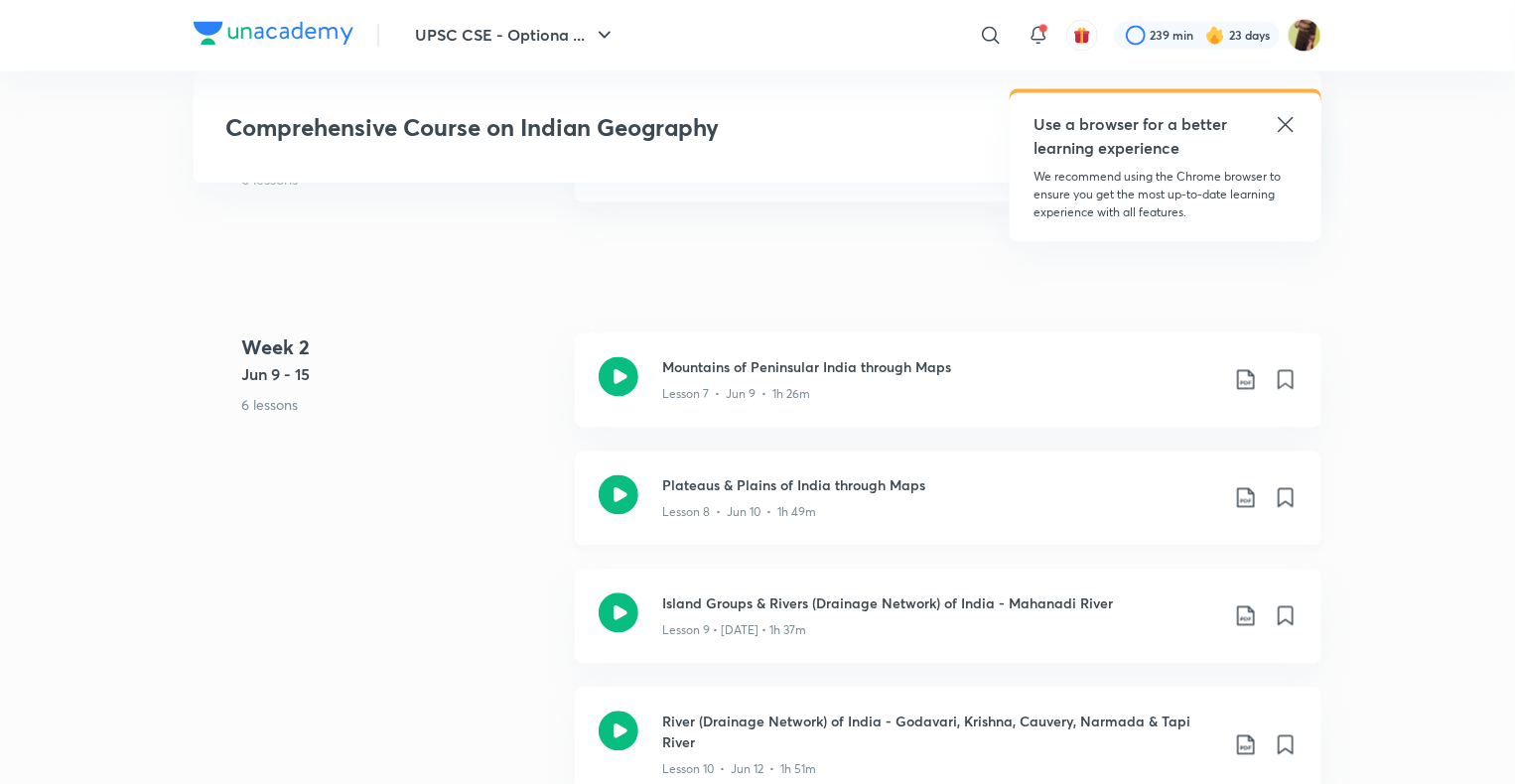 scroll, scrollTop: 1894, scrollLeft: 0, axis: vertical 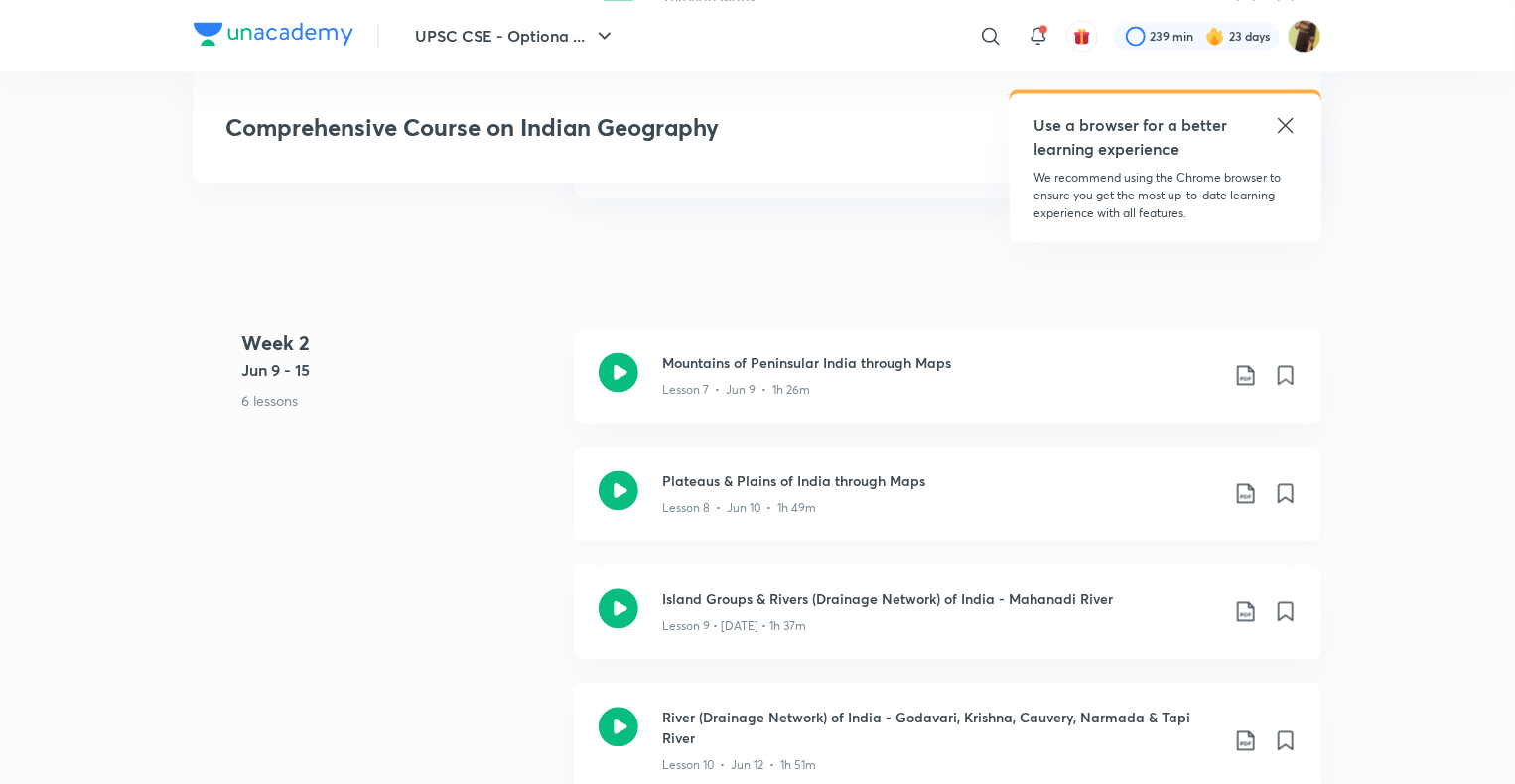 click 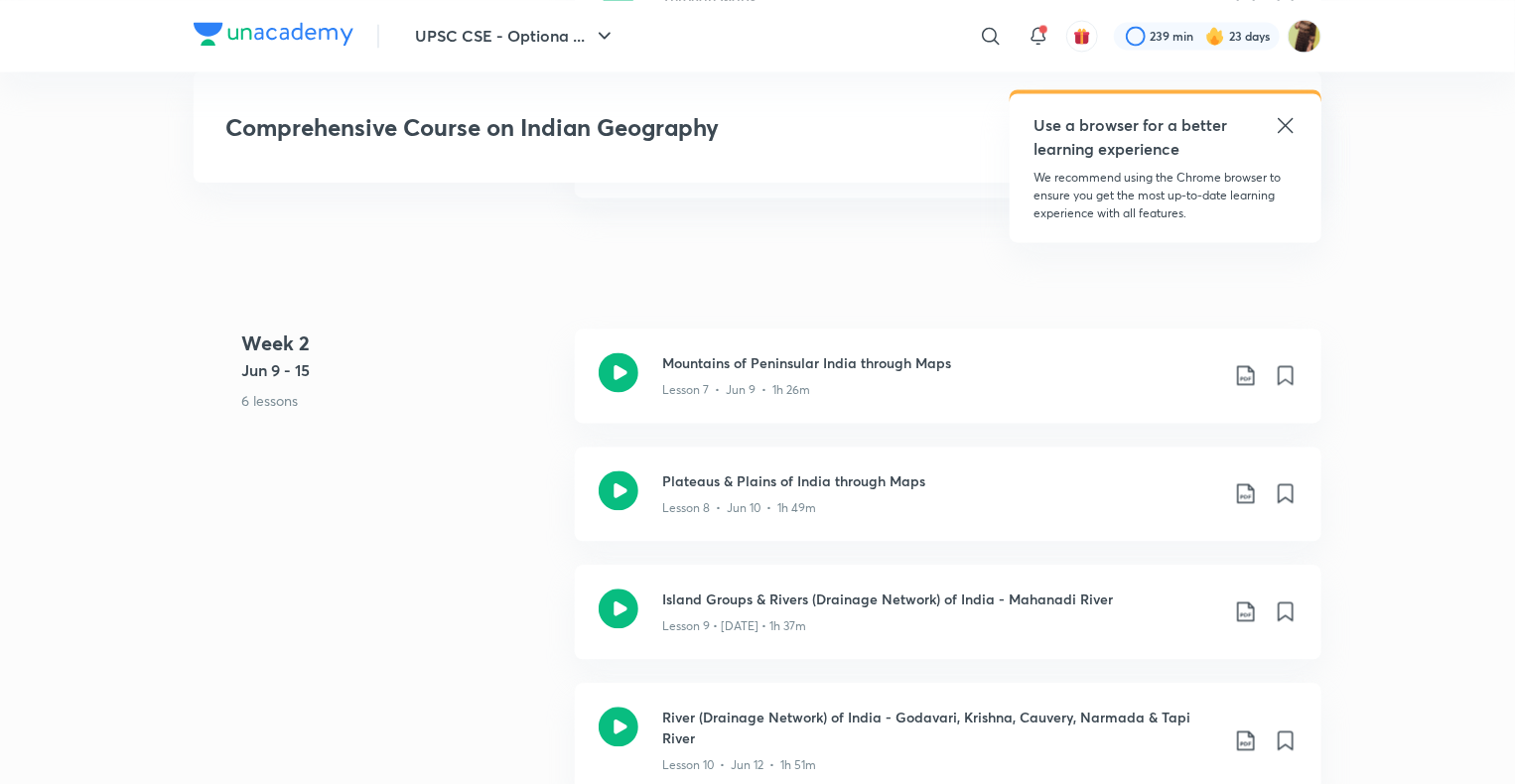 scroll, scrollTop: 1937, scrollLeft: 0, axis: vertical 